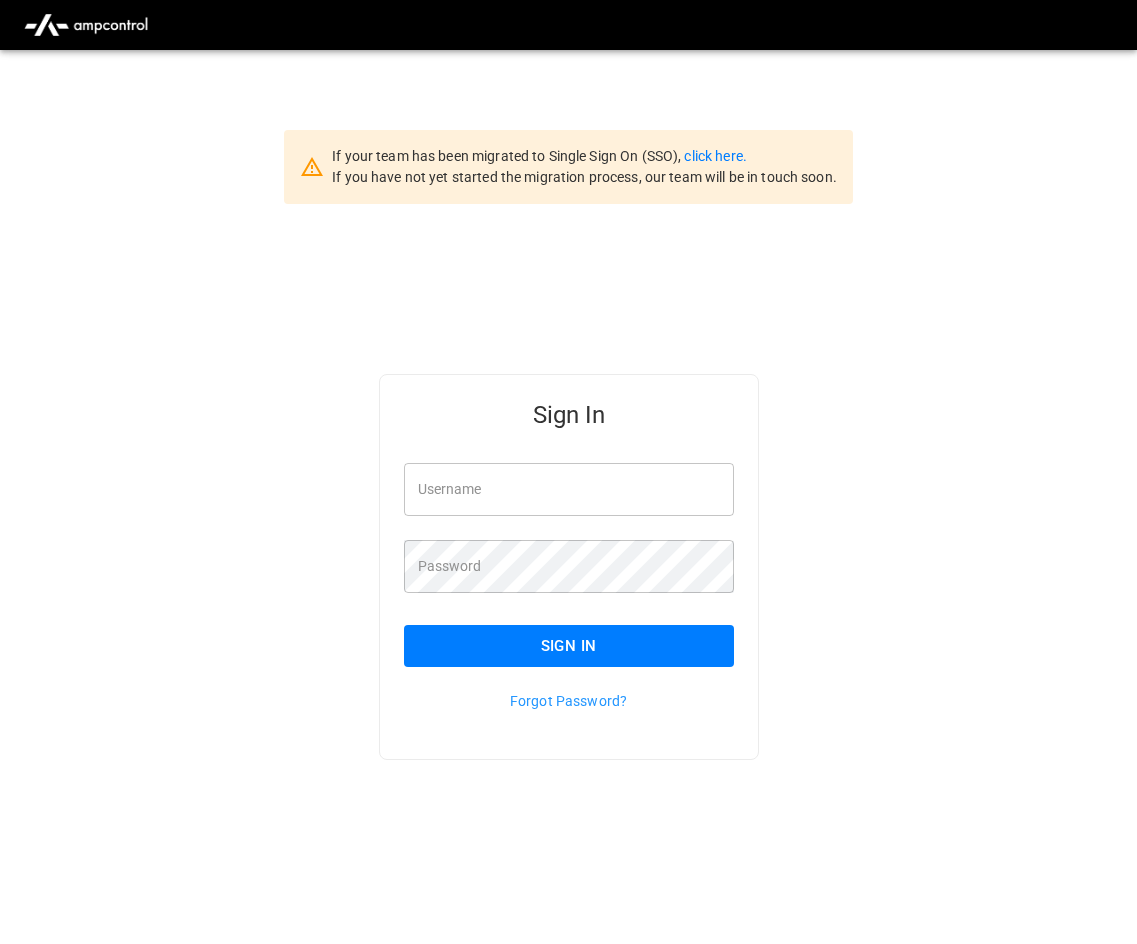 scroll, scrollTop: 0, scrollLeft: 0, axis: both 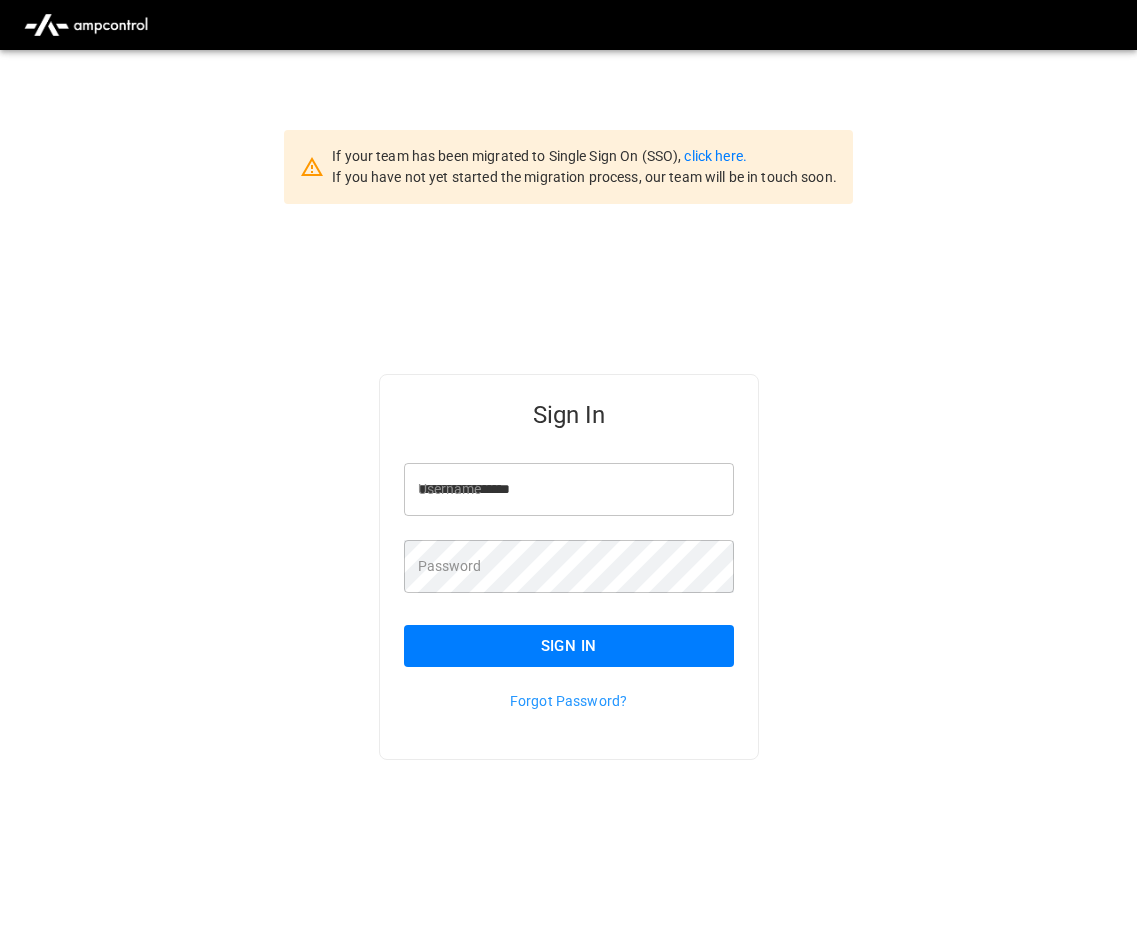 click on "Sign In" at bounding box center [569, 646] 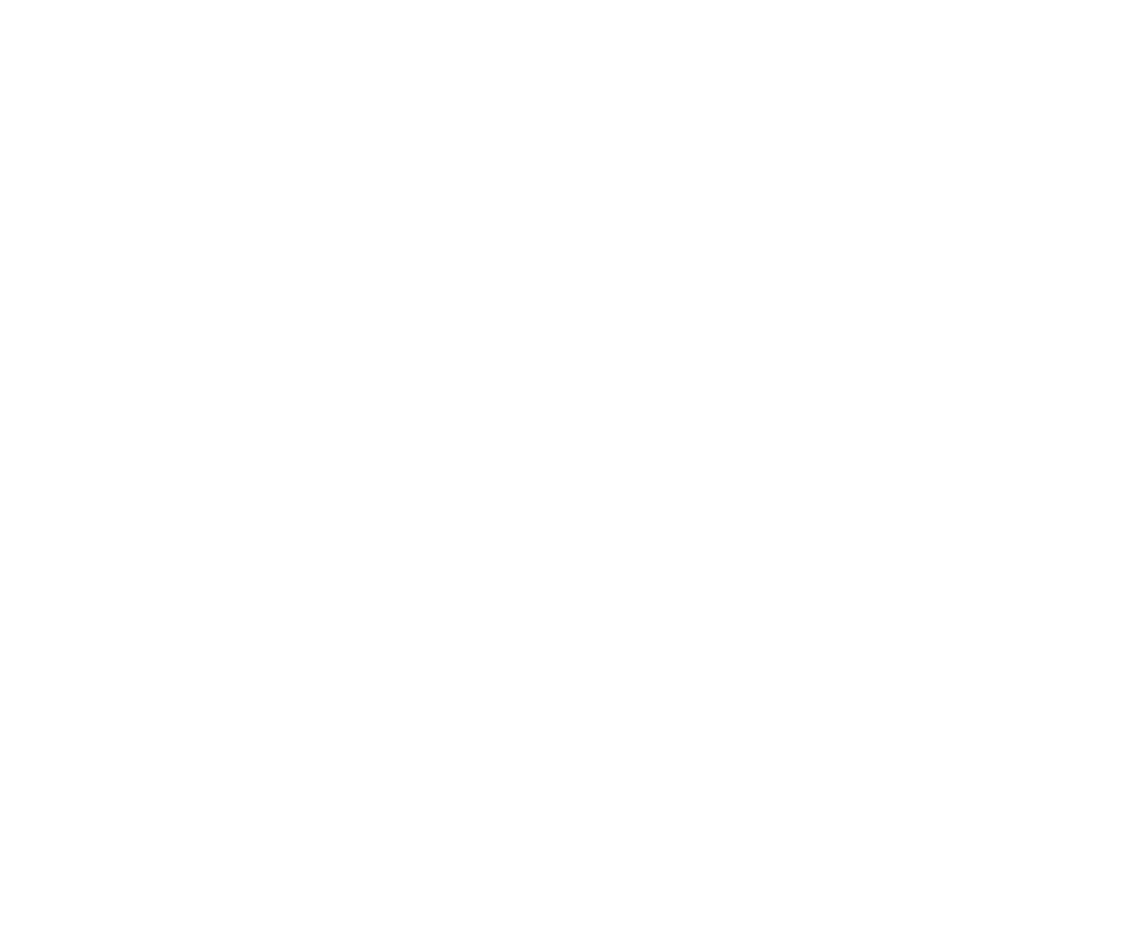 scroll, scrollTop: 0, scrollLeft: 0, axis: both 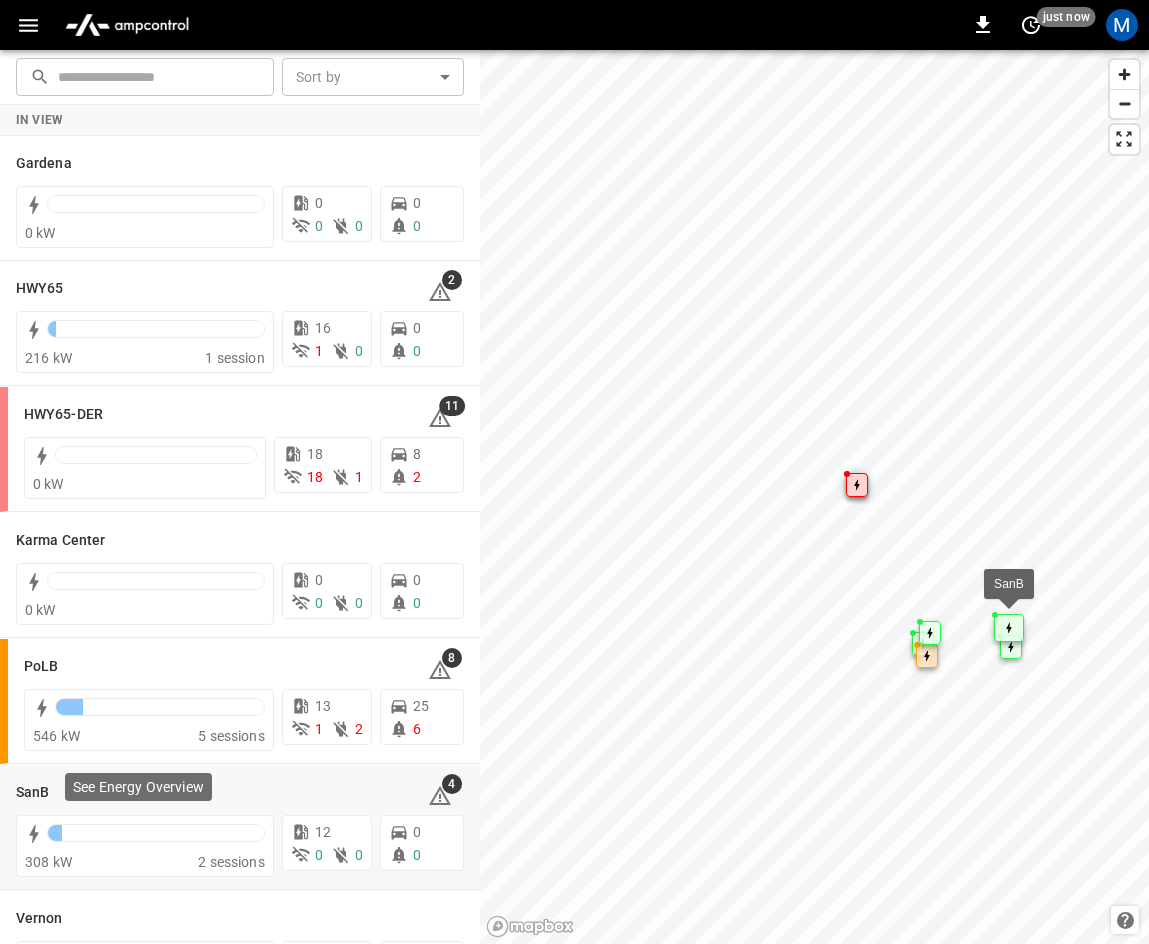 click on "See Energy Overview" at bounding box center (138, 793) 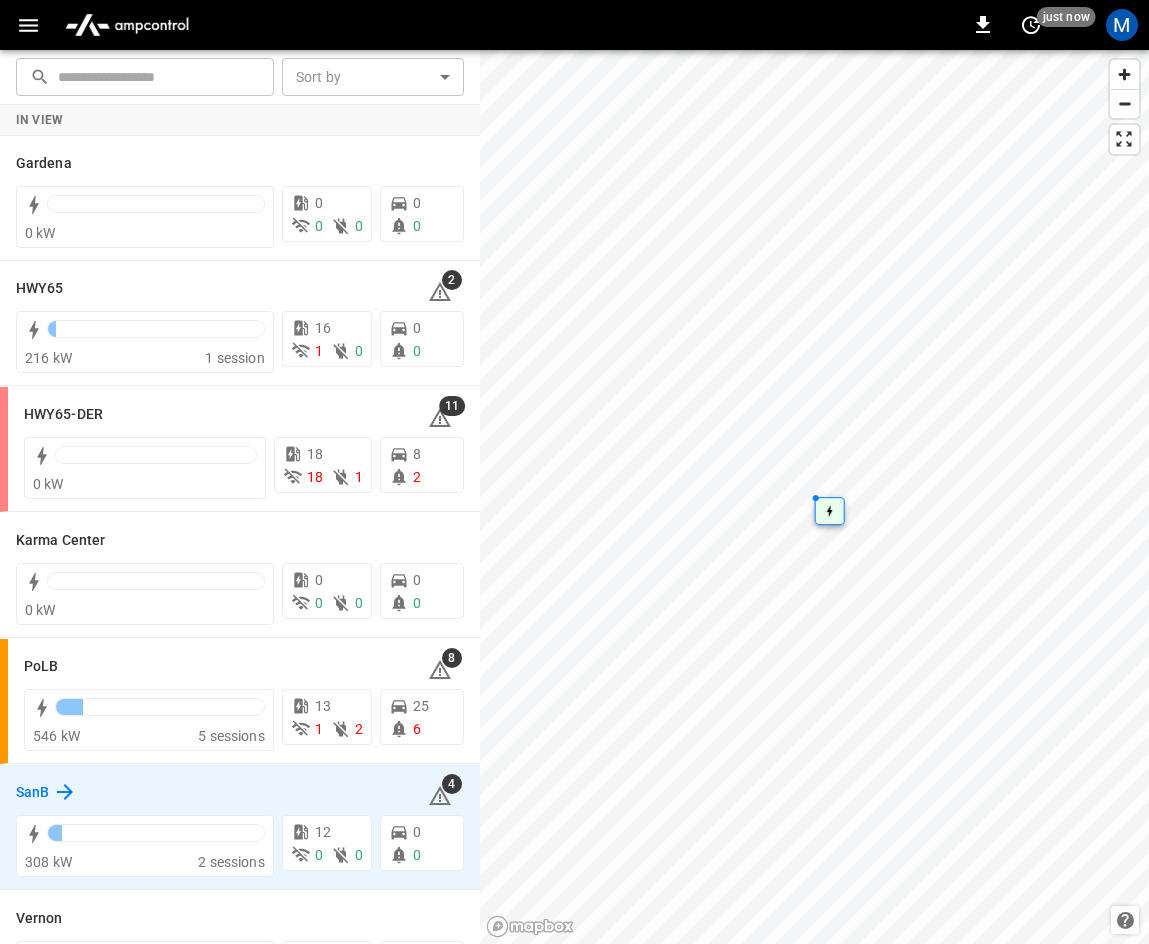 click 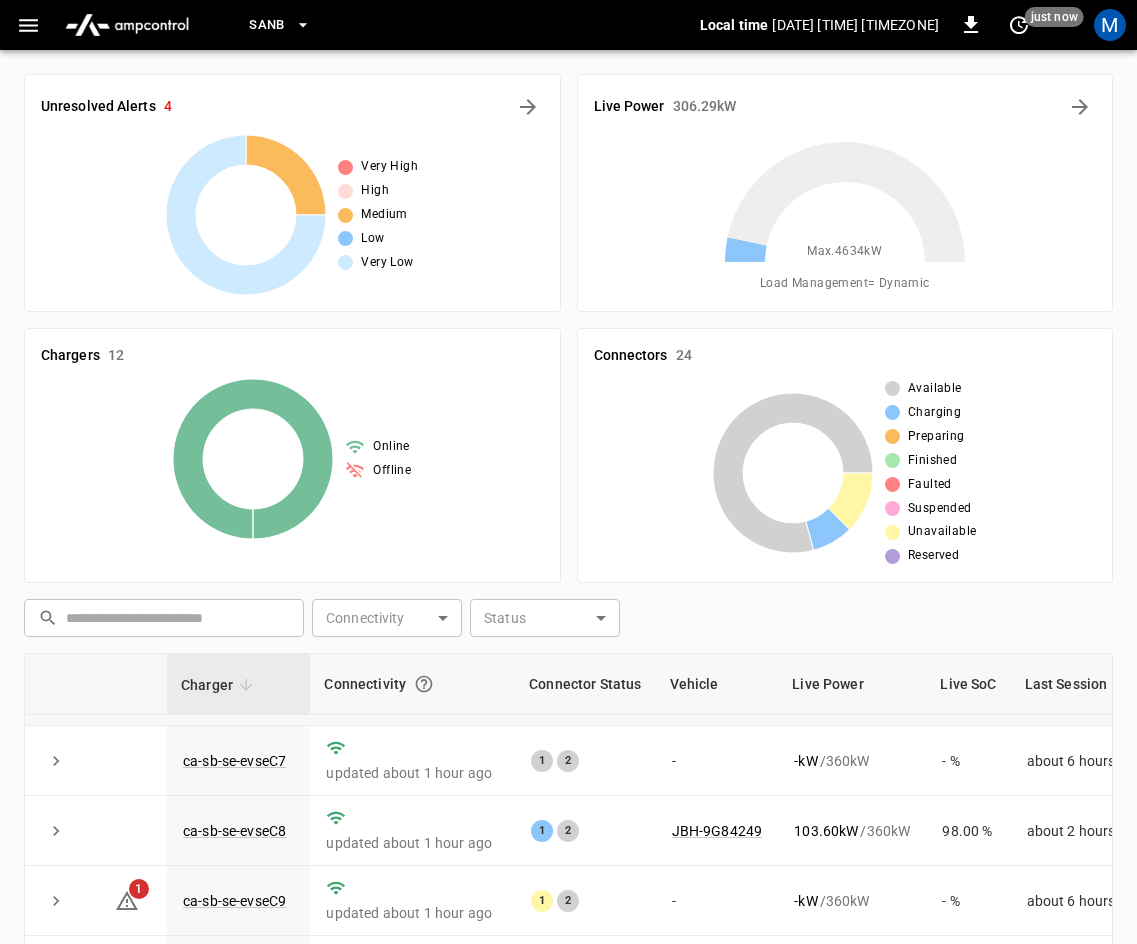 scroll, scrollTop: 266, scrollLeft: 0, axis: vertical 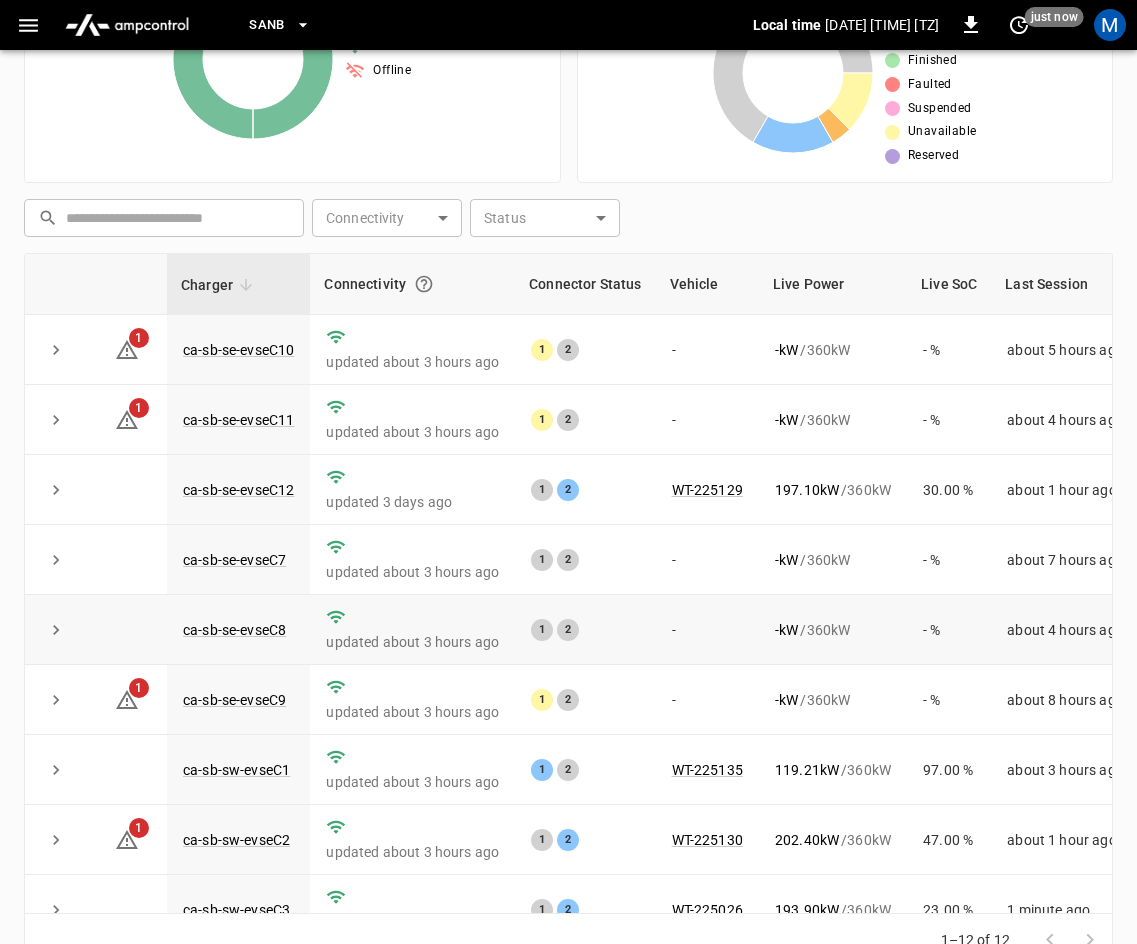 click 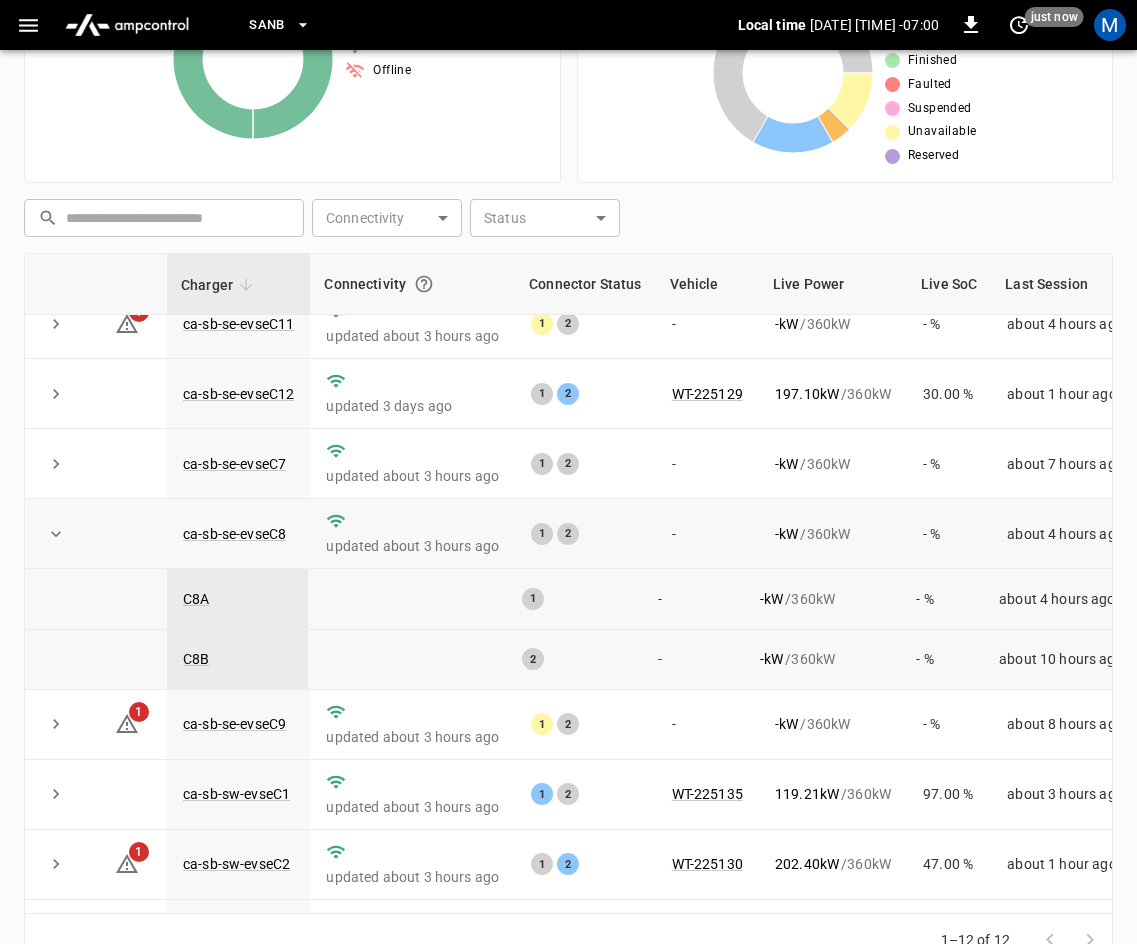 scroll, scrollTop: 87, scrollLeft: 0, axis: vertical 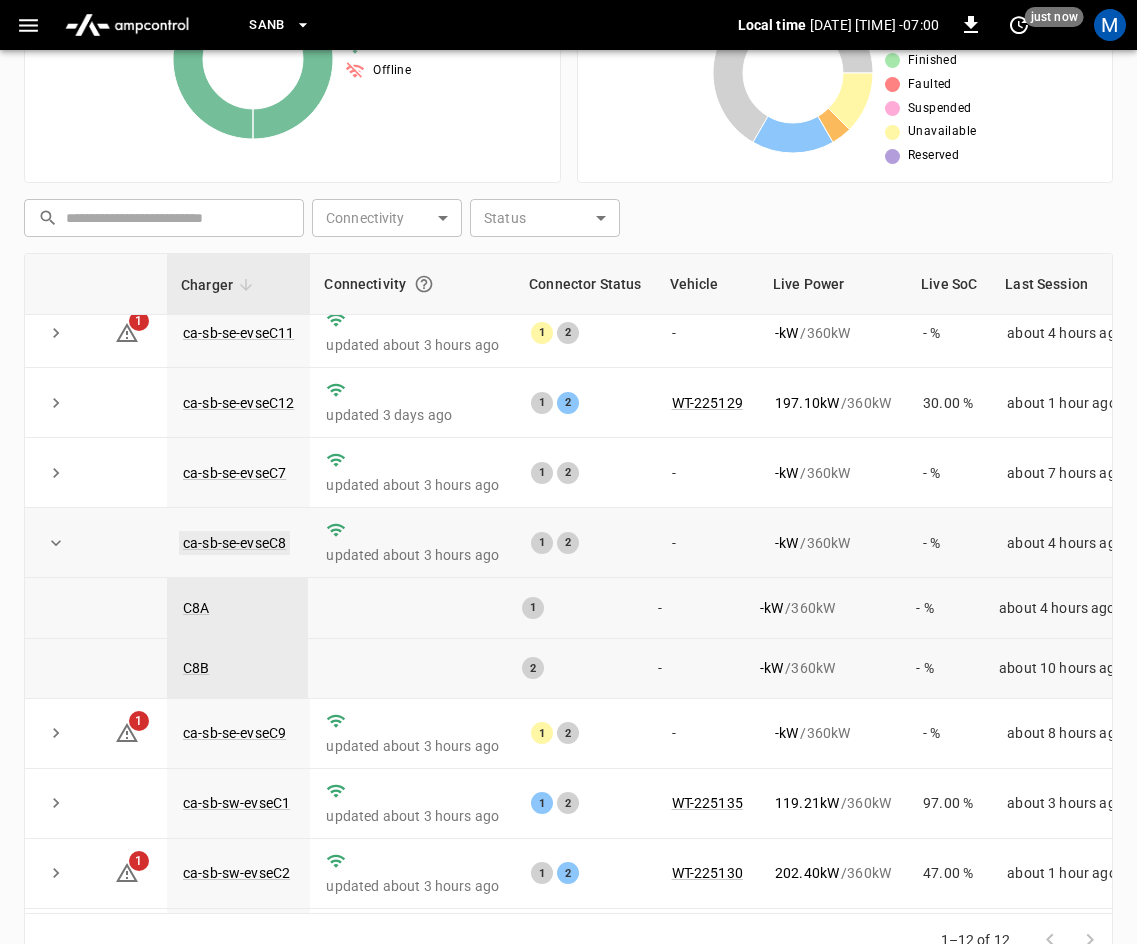 click on "ca-sb-se-evseC8" at bounding box center [234, 543] 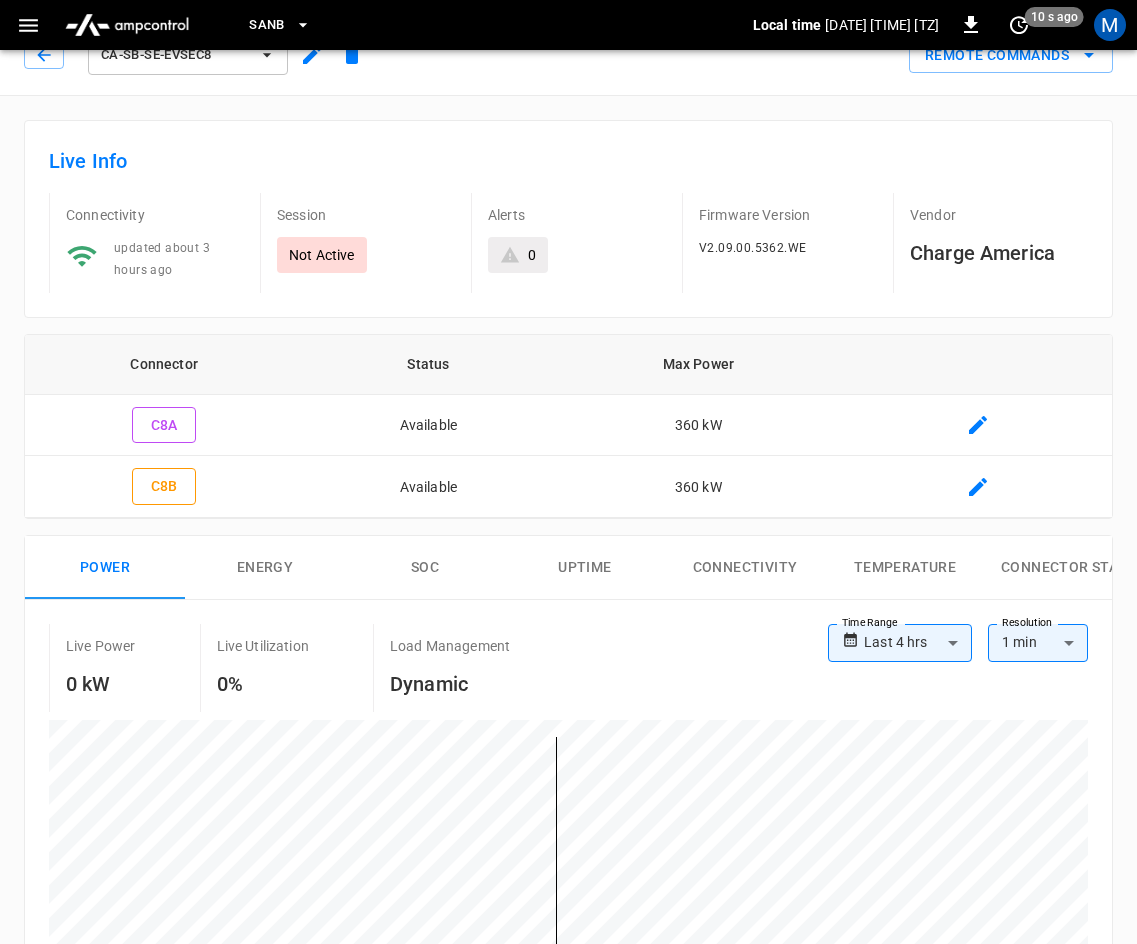 scroll, scrollTop: 0, scrollLeft: 0, axis: both 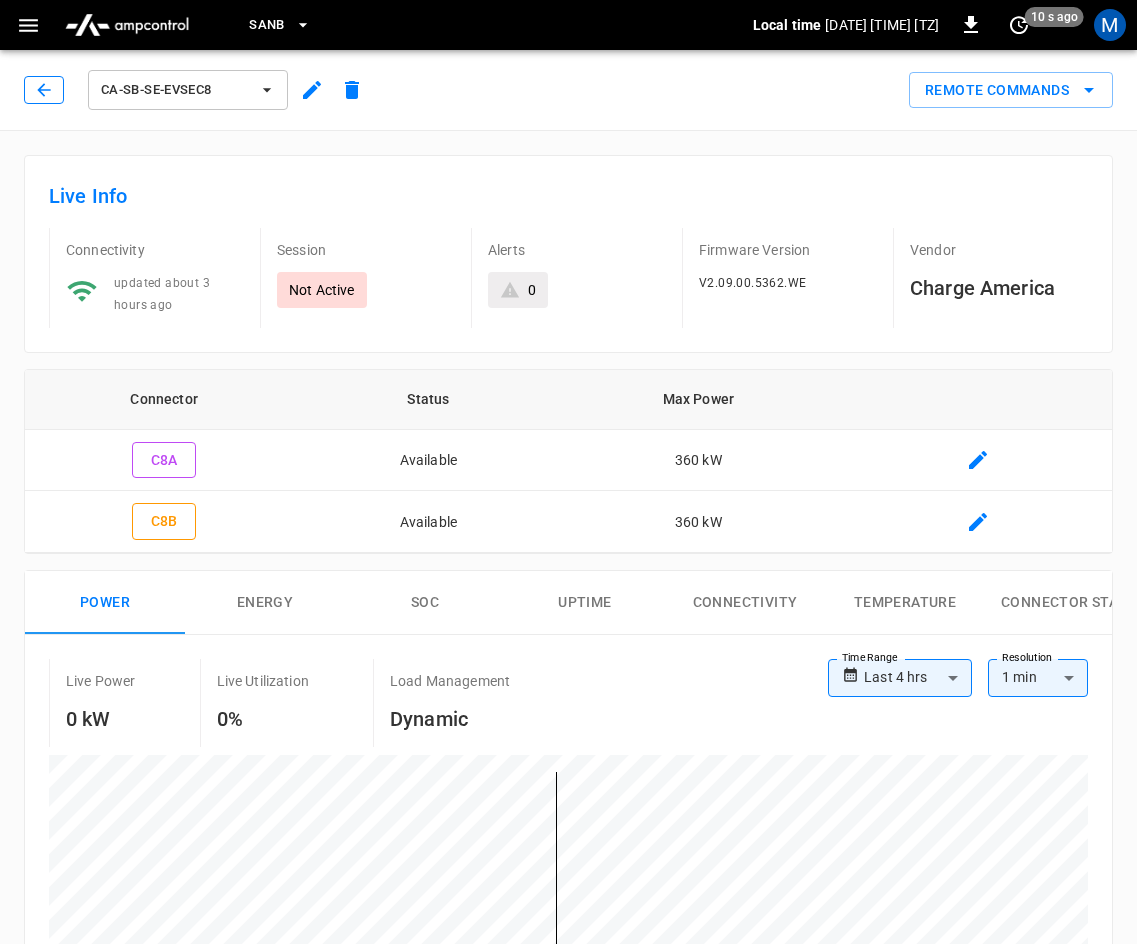 click 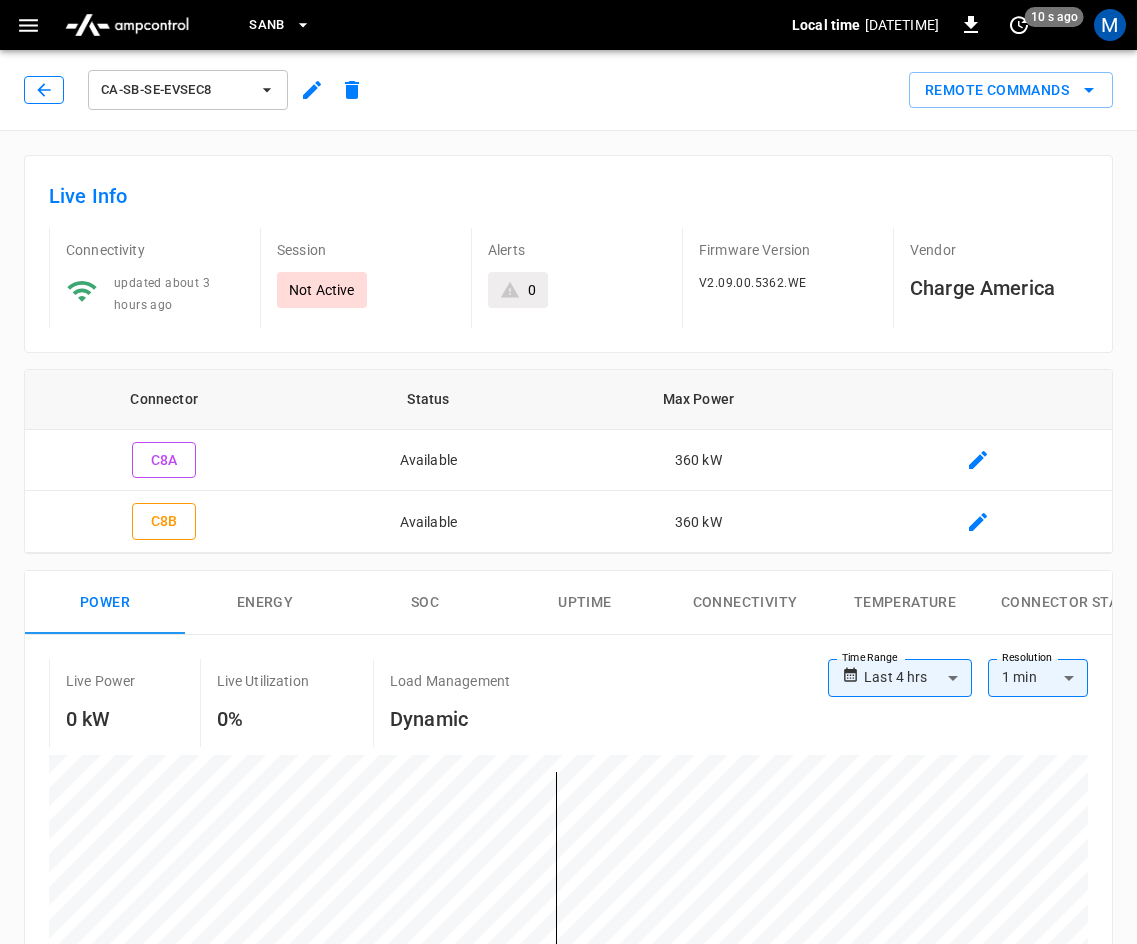 scroll, scrollTop: 400, scrollLeft: 0, axis: vertical 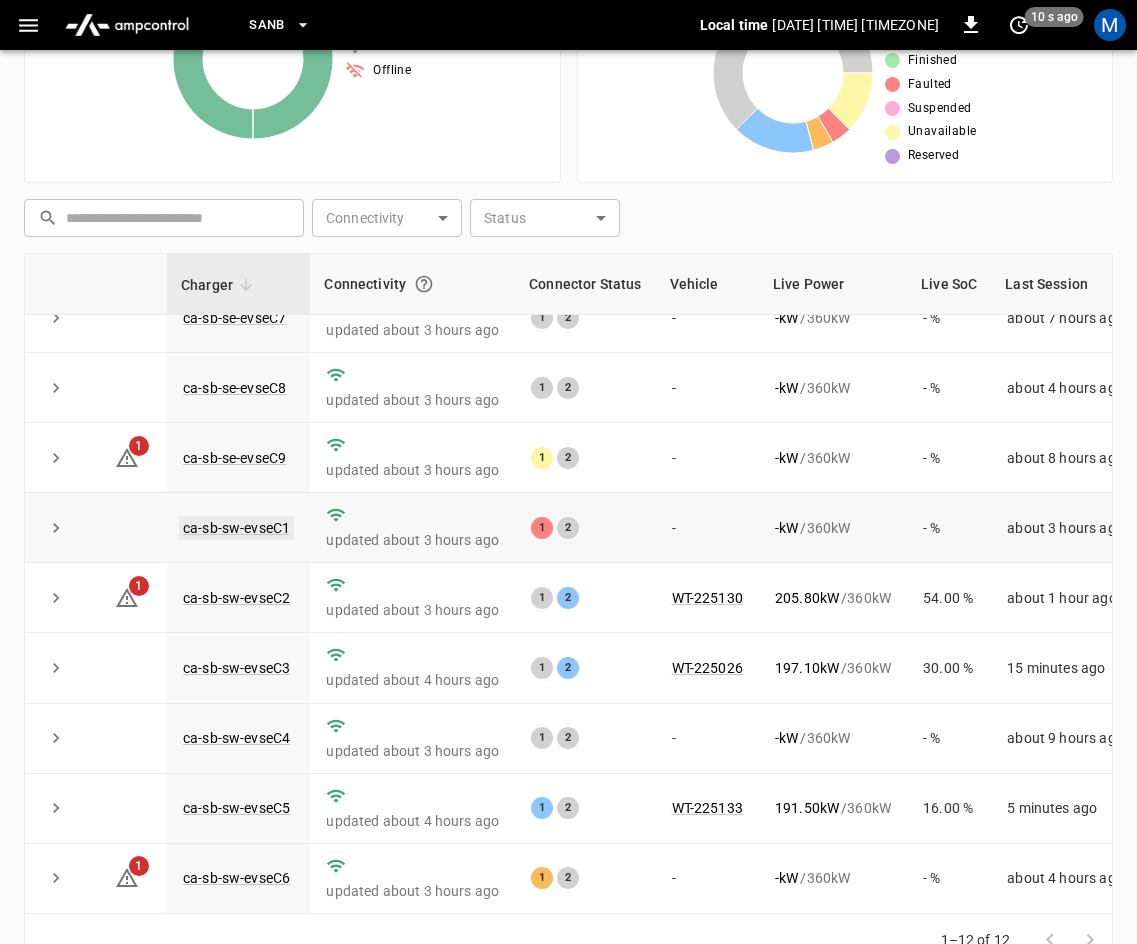click on "ca-sb-sw-evseC1" at bounding box center (236, 528) 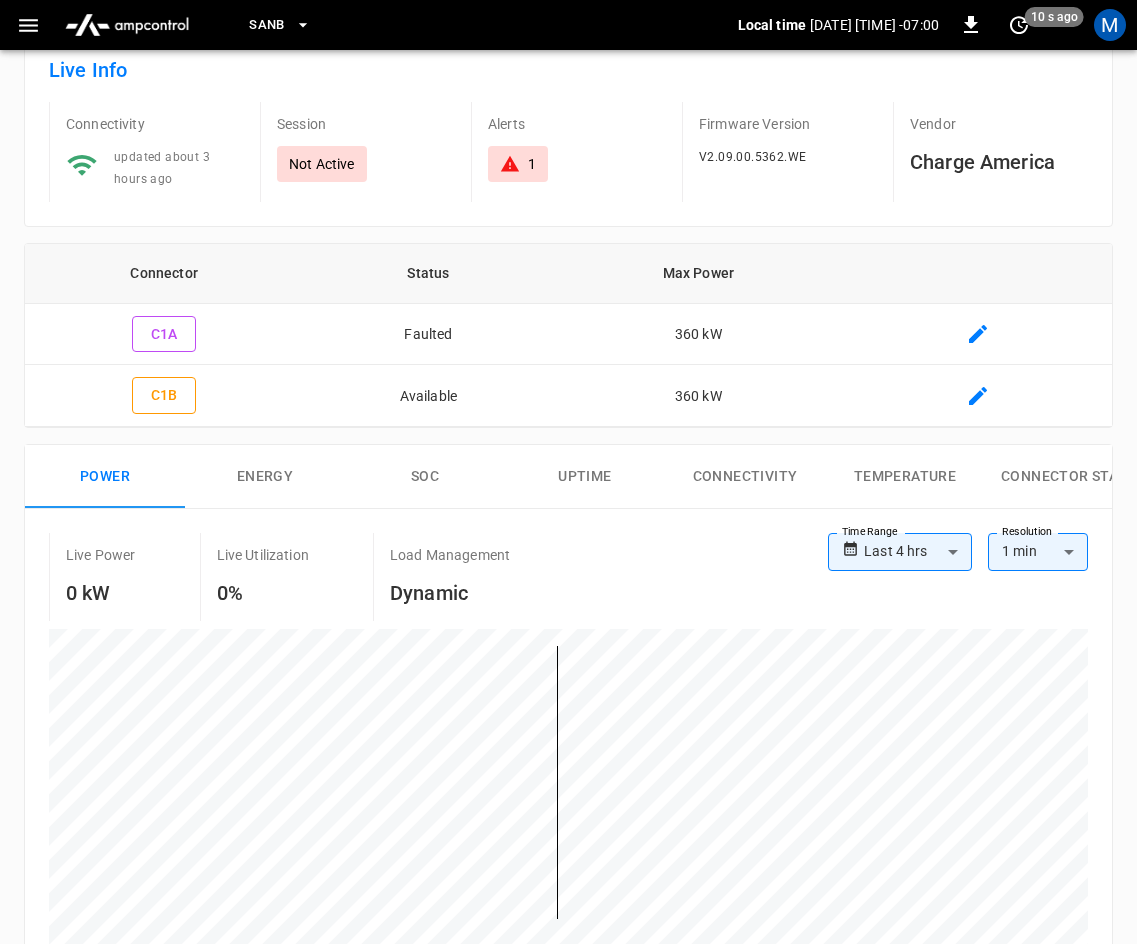 scroll, scrollTop: 0, scrollLeft: 0, axis: both 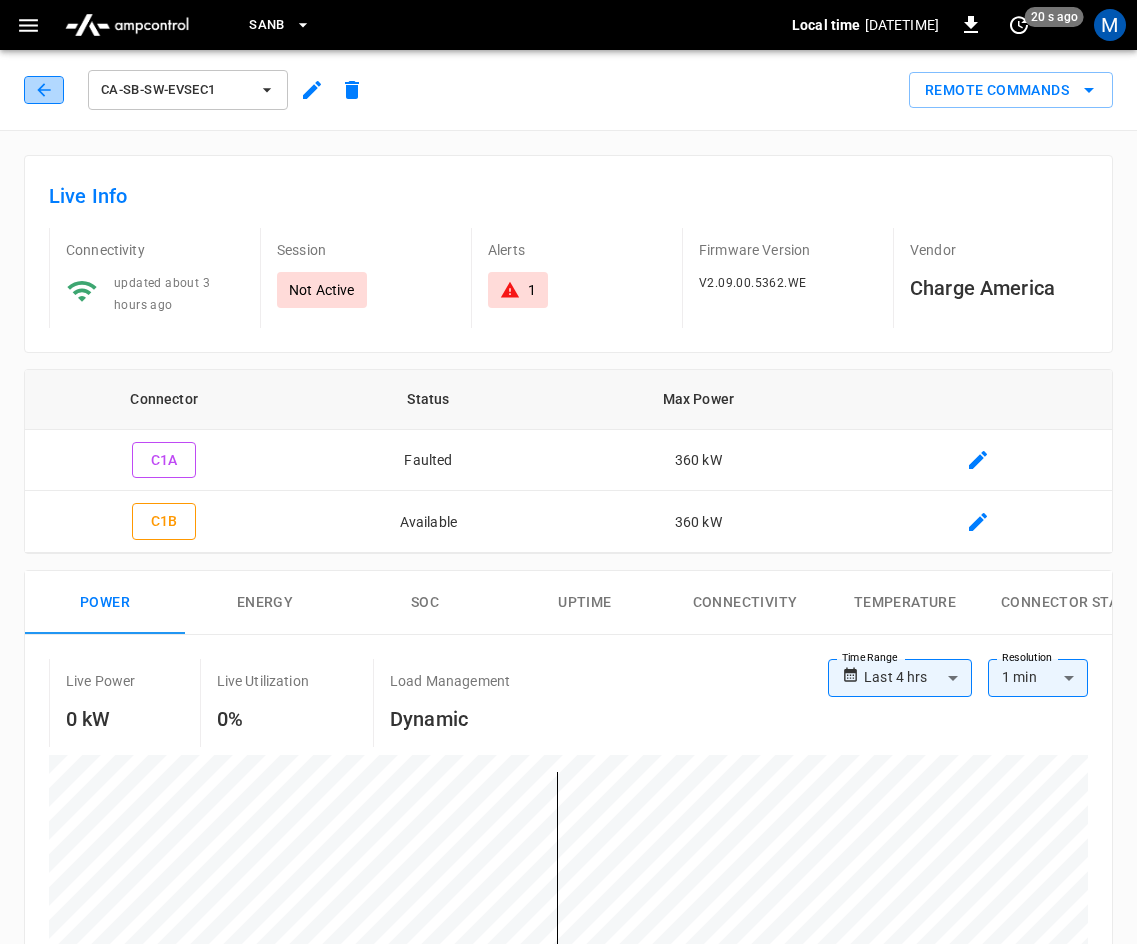 click 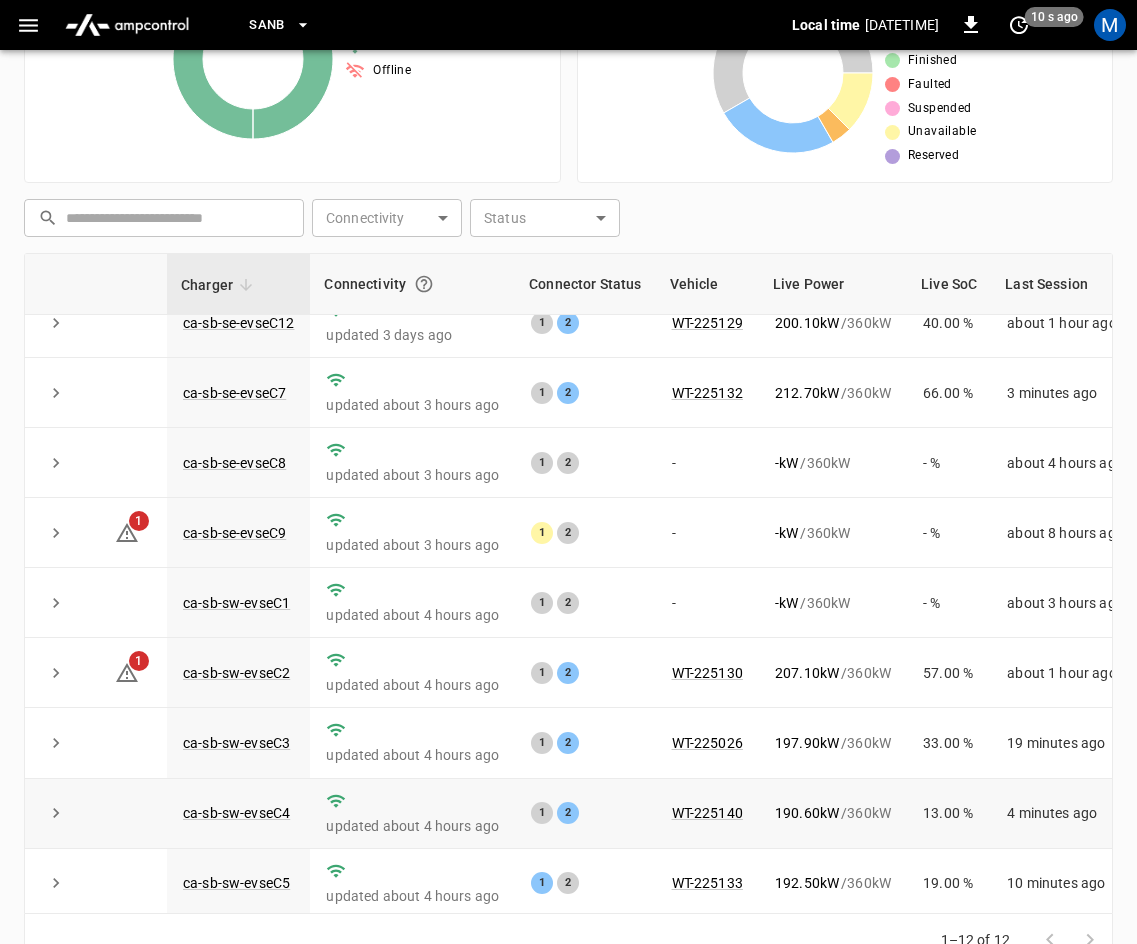 scroll, scrollTop: 266, scrollLeft: 0, axis: vertical 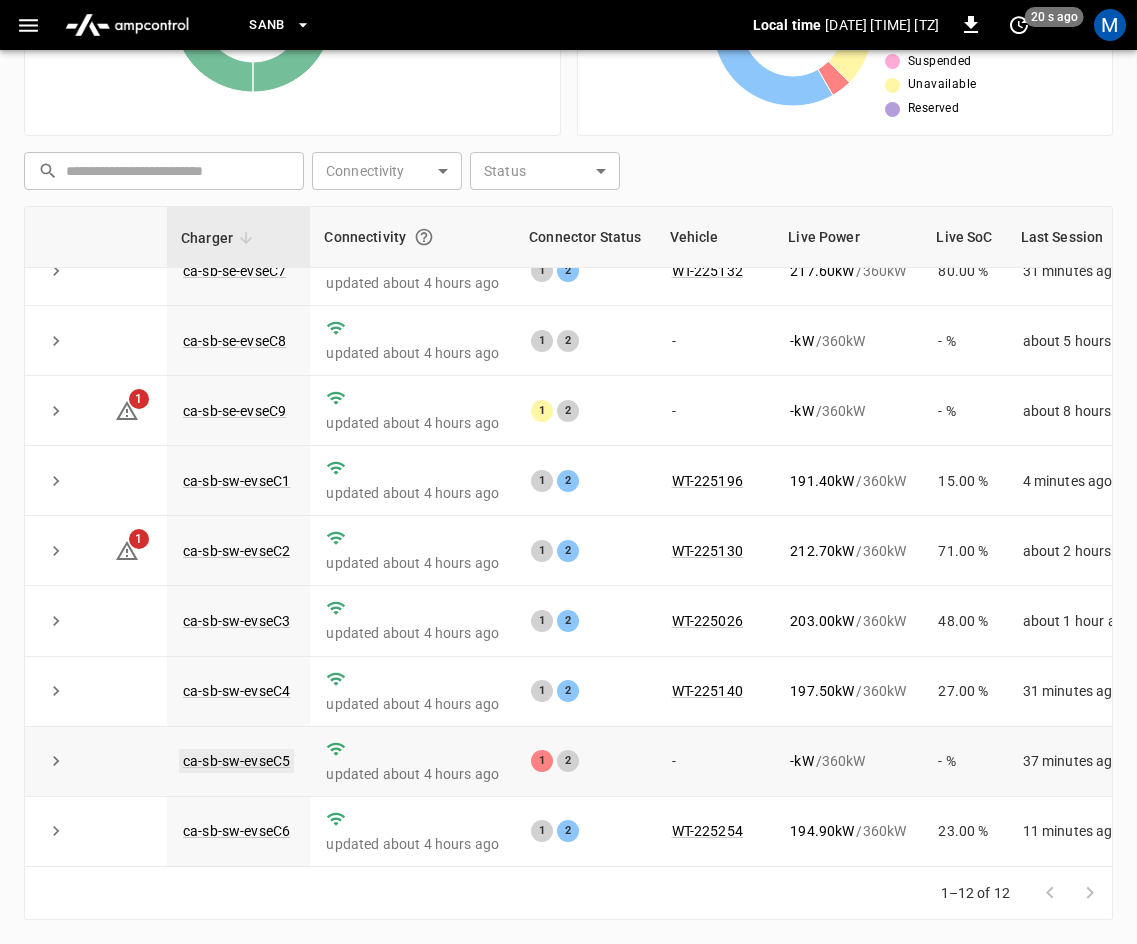 click on "ca-sb-sw-evseC5" at bounding box center (236, 761) 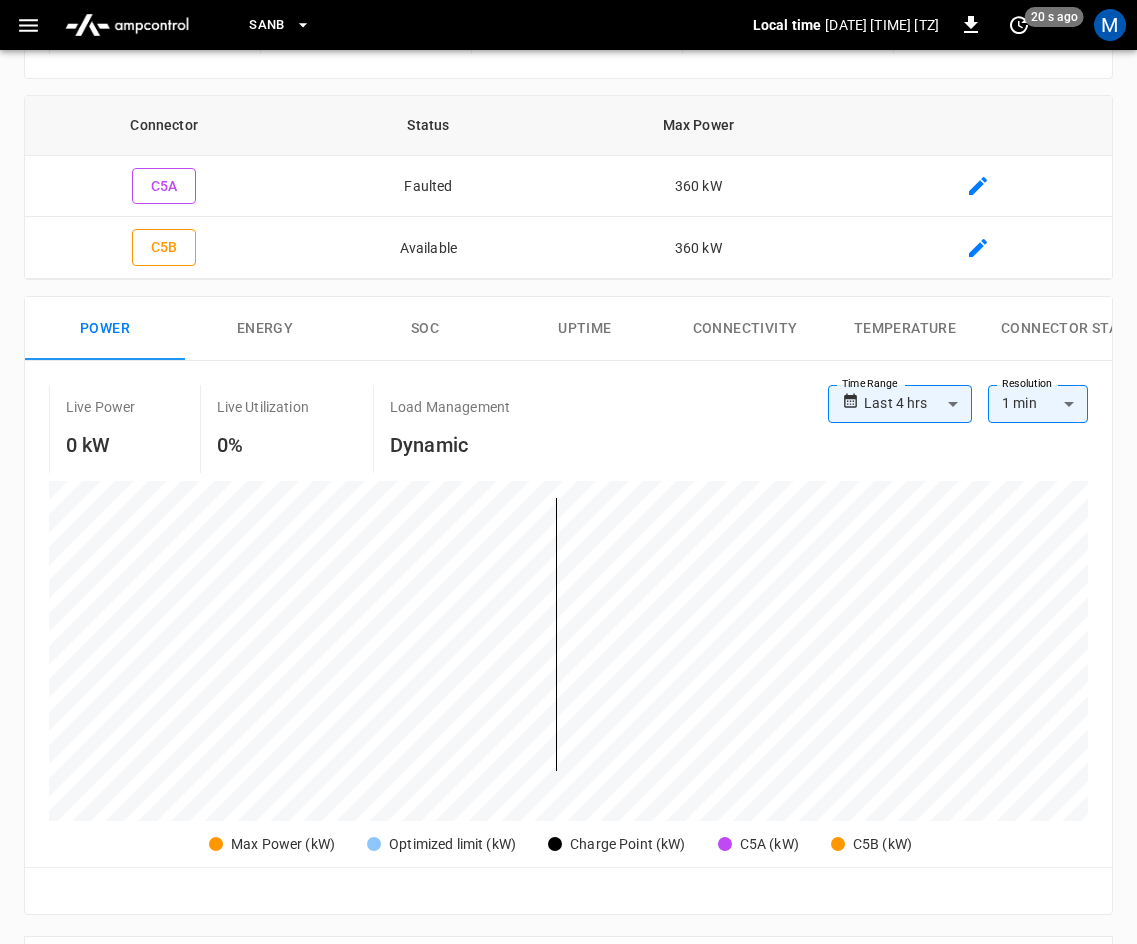 scroll, scrollTop: 0, scrollLeft: 0, axis: both 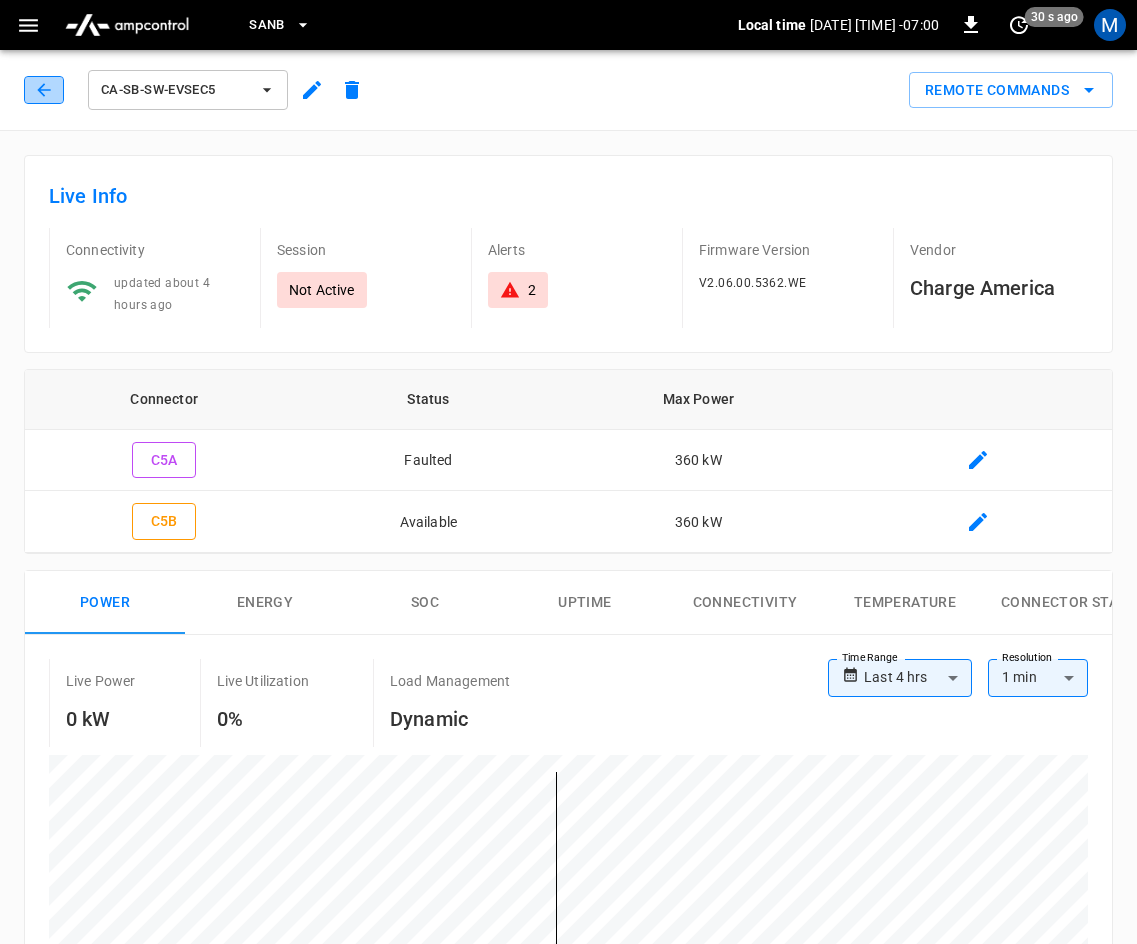 click 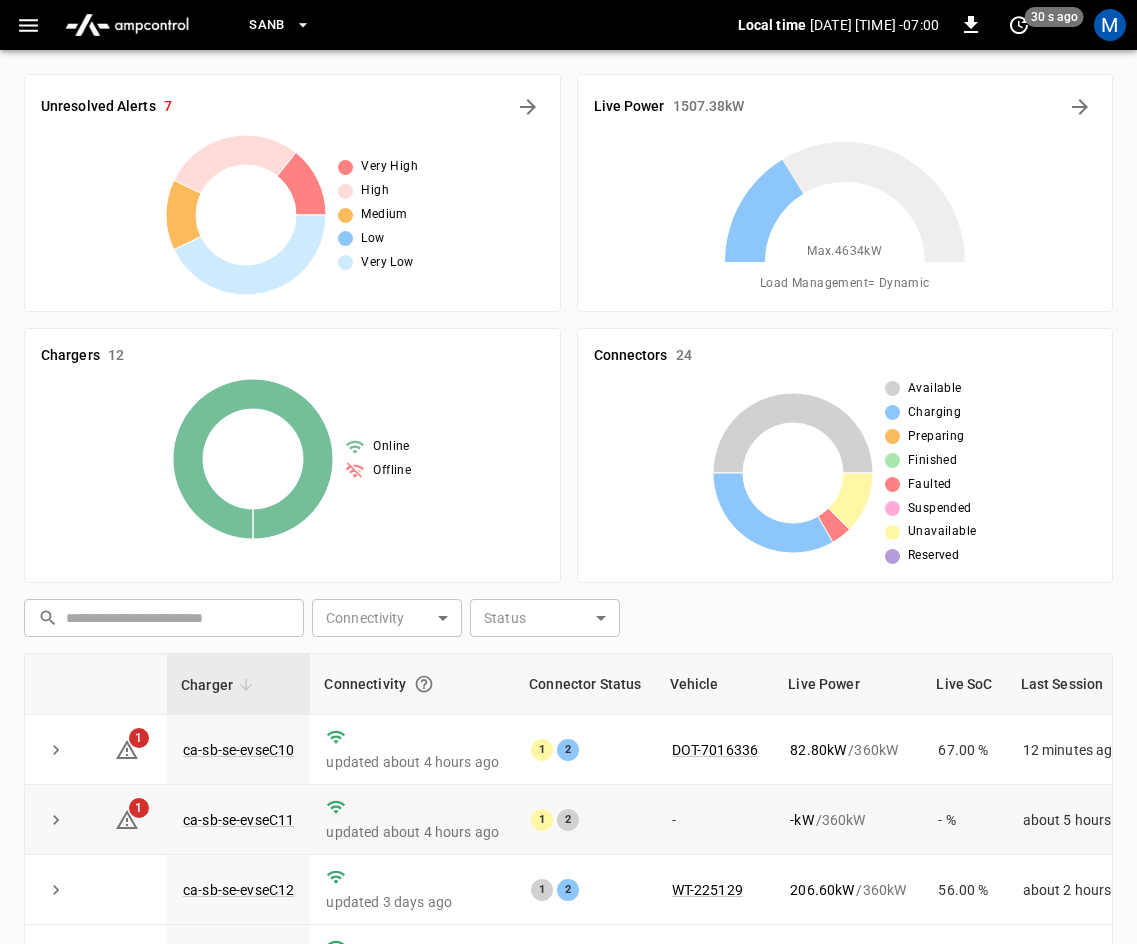 scroll, scrollTop: 447, scrollLeft: 0, axis: vertical 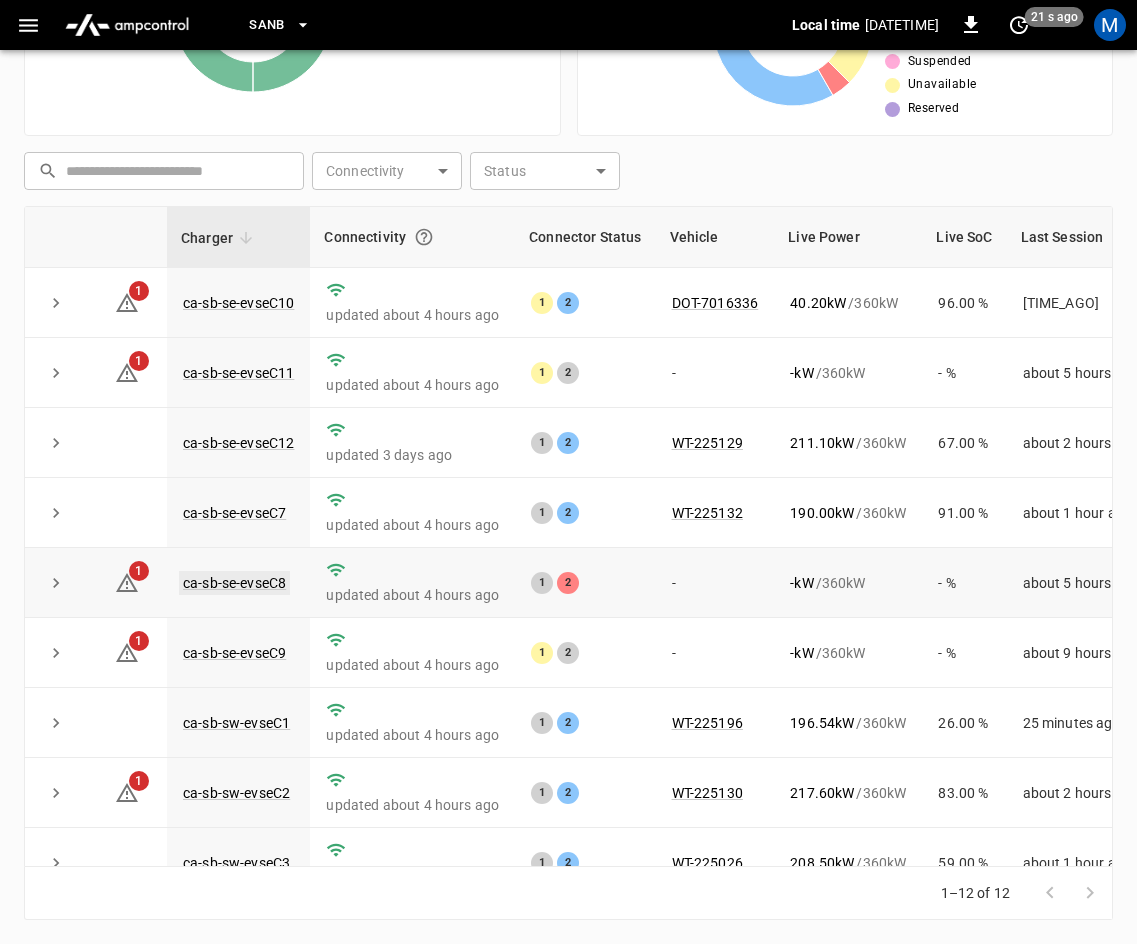 click on "ca-sb-se-evseC8" at bounding box center [234, 583] 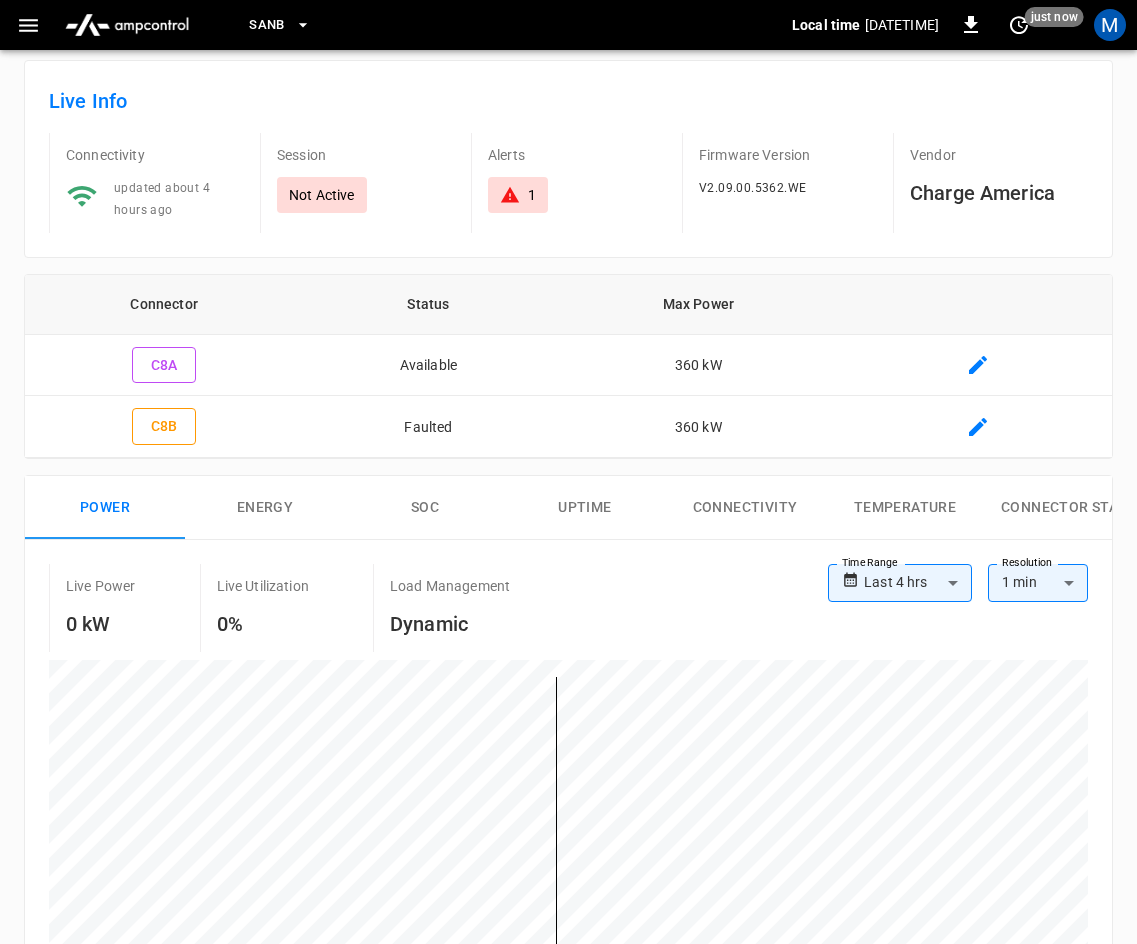scroll, scrollTop: 0, scrollLeft: 0, axis: both 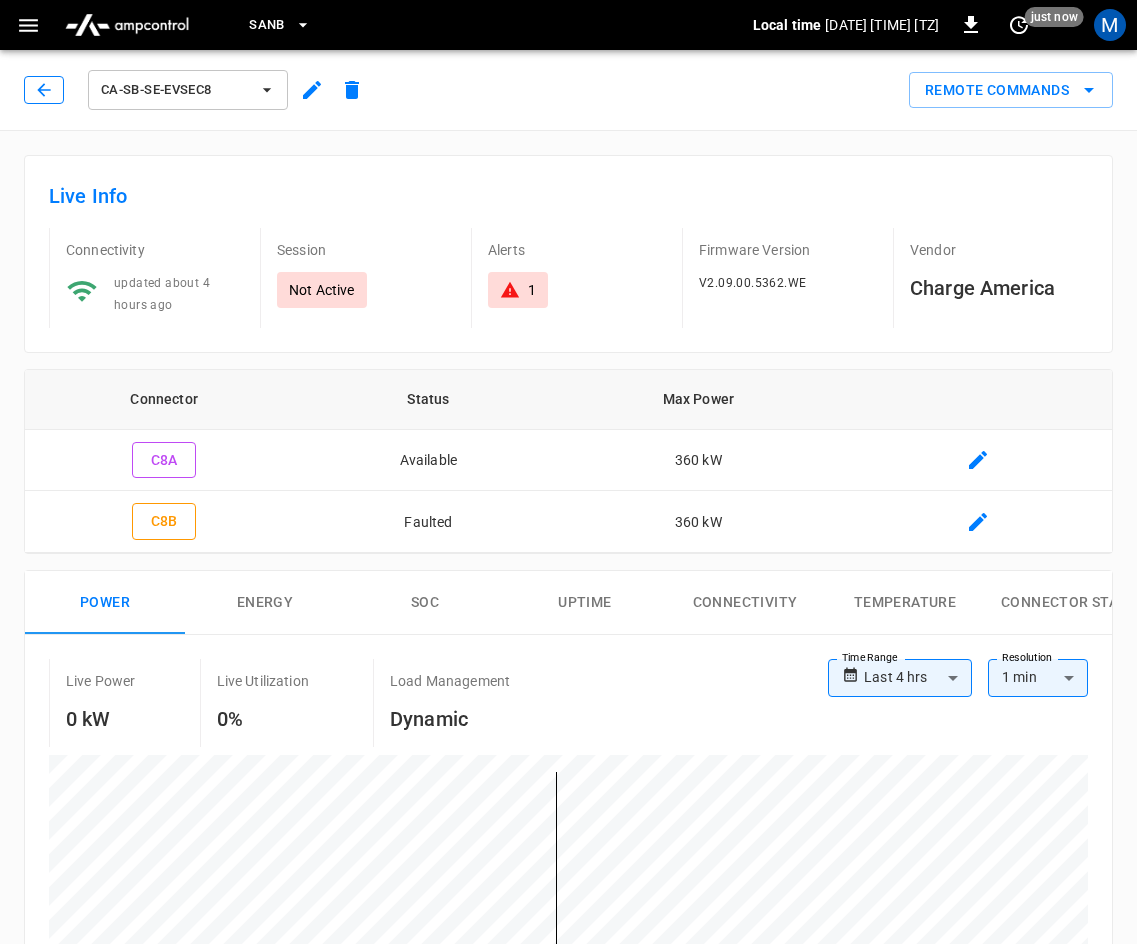 click 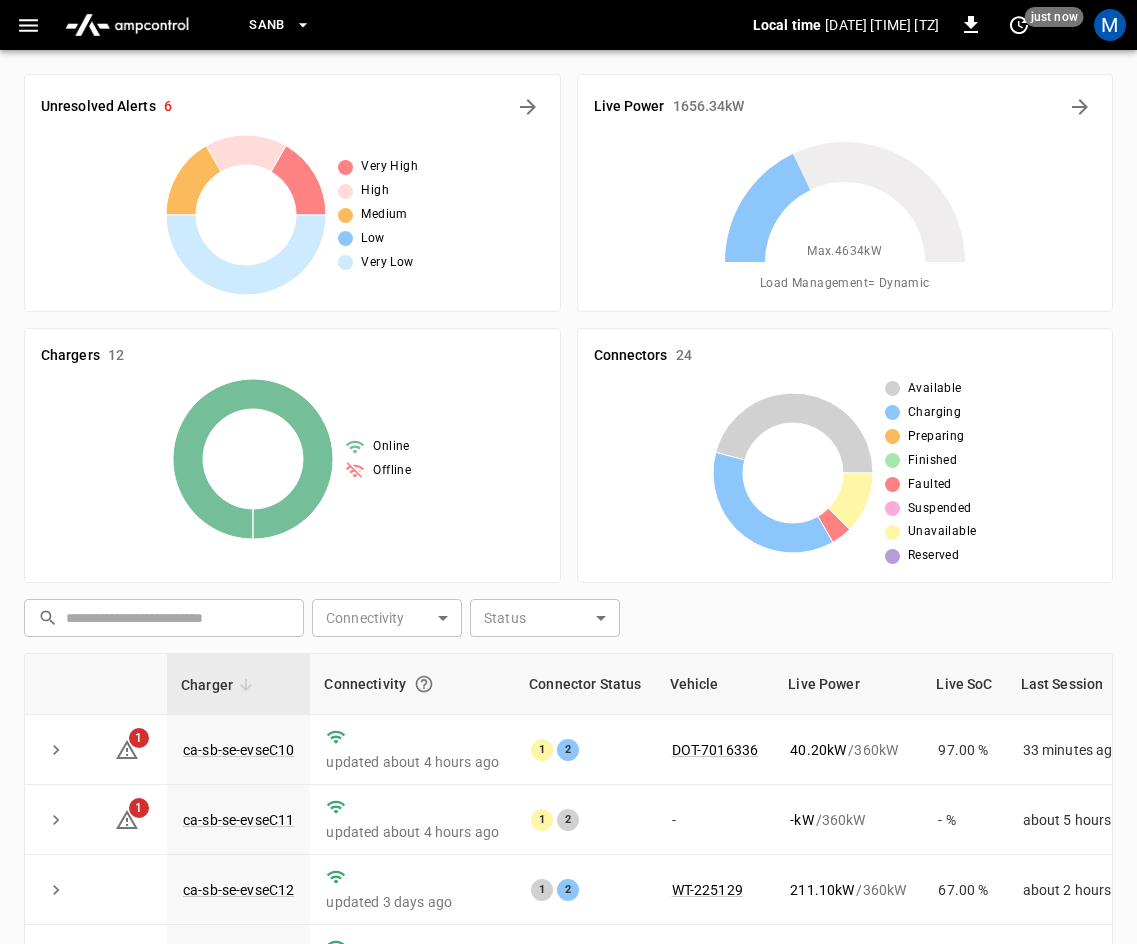 scroll, scrollTop: 447, scrollLeft: 0, axis: vertical 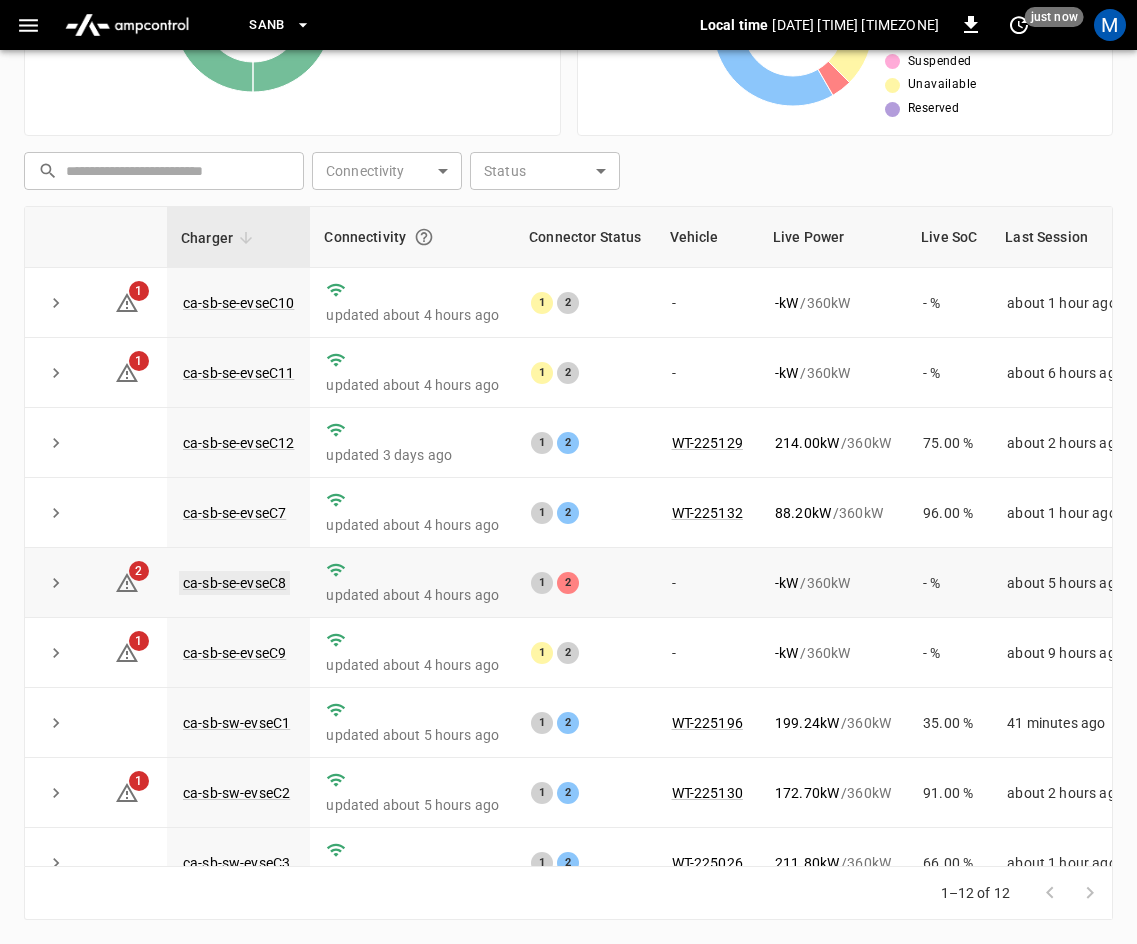 click on "ca-sb-se-evseC8" at bounding box center (234, 583) 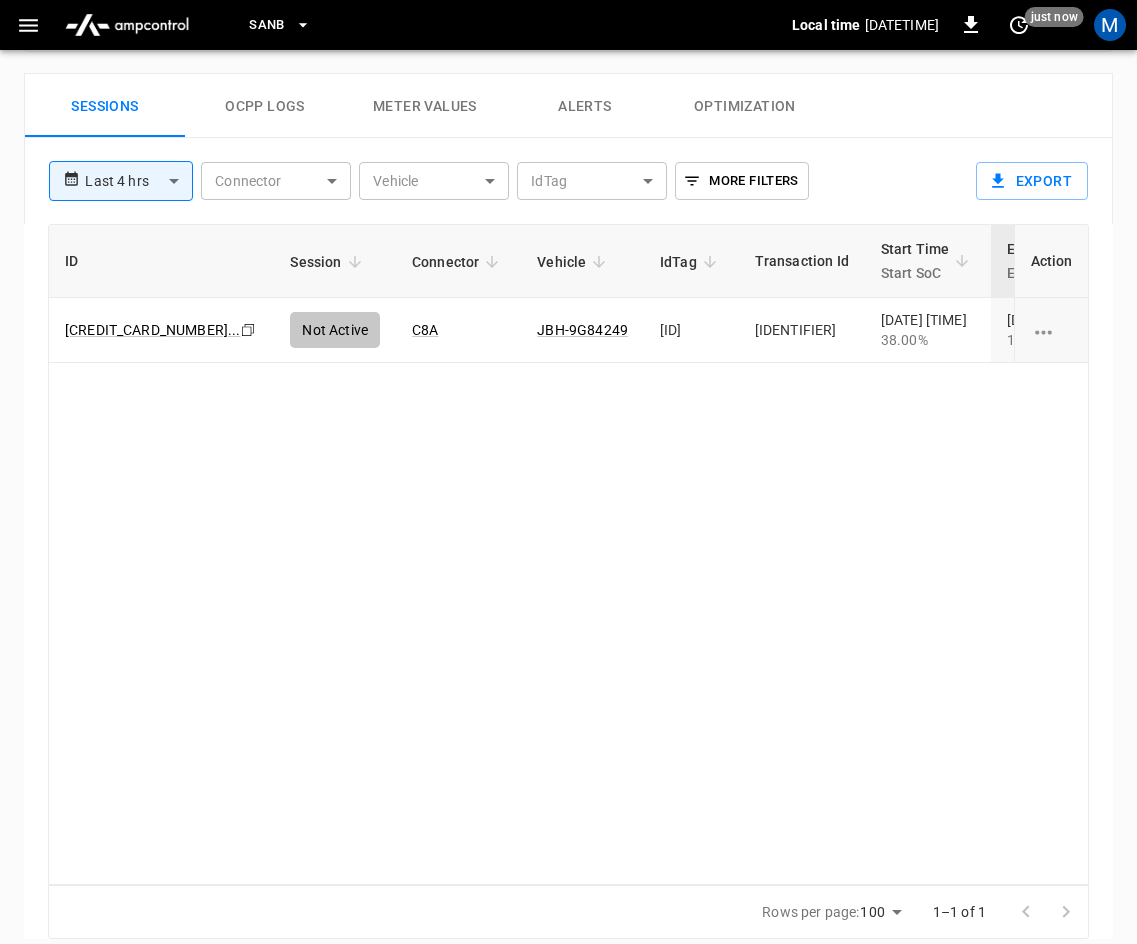 scroll, scrollTop: 1154, scrollLeft: 0, axis: vertical 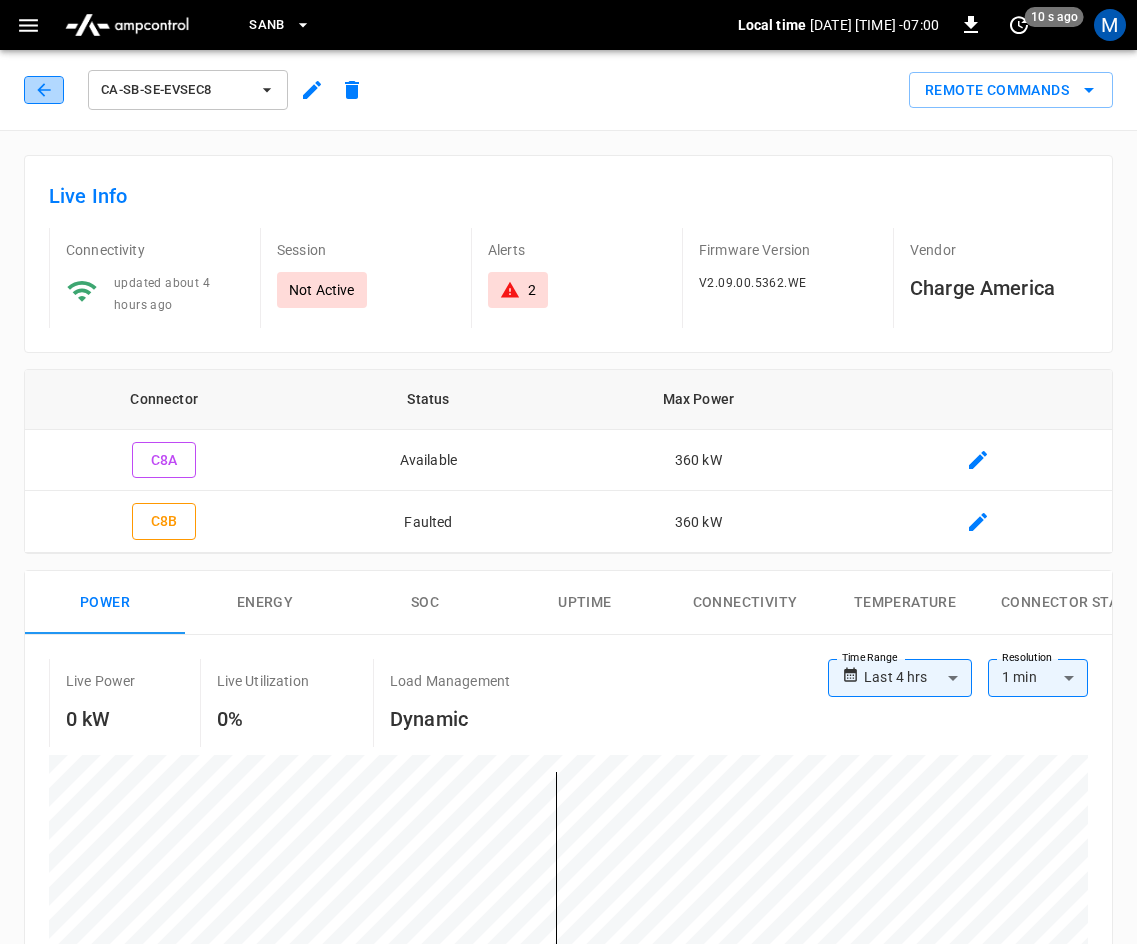 click at bounding box center (44, 90) 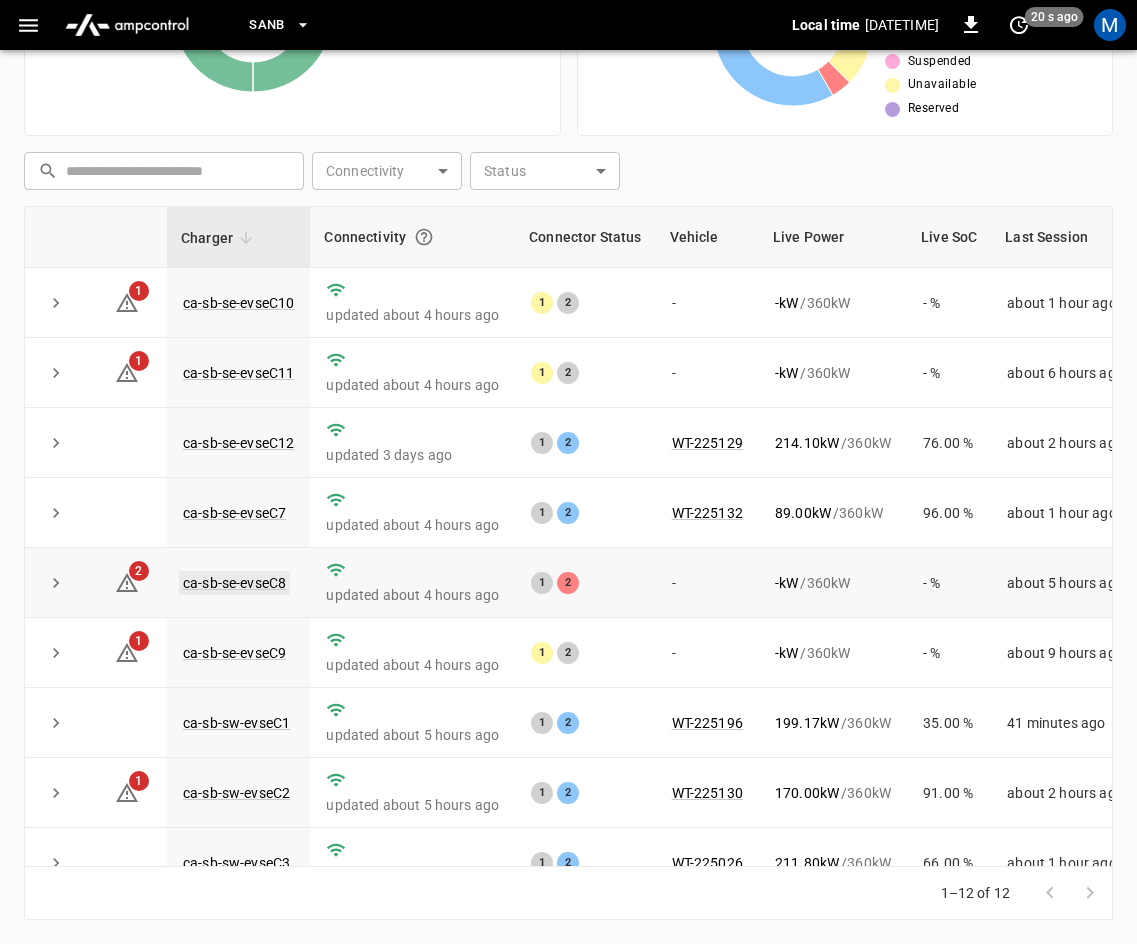 click on "ca-sb-se-evseC8" at bounding box center [234, 583] 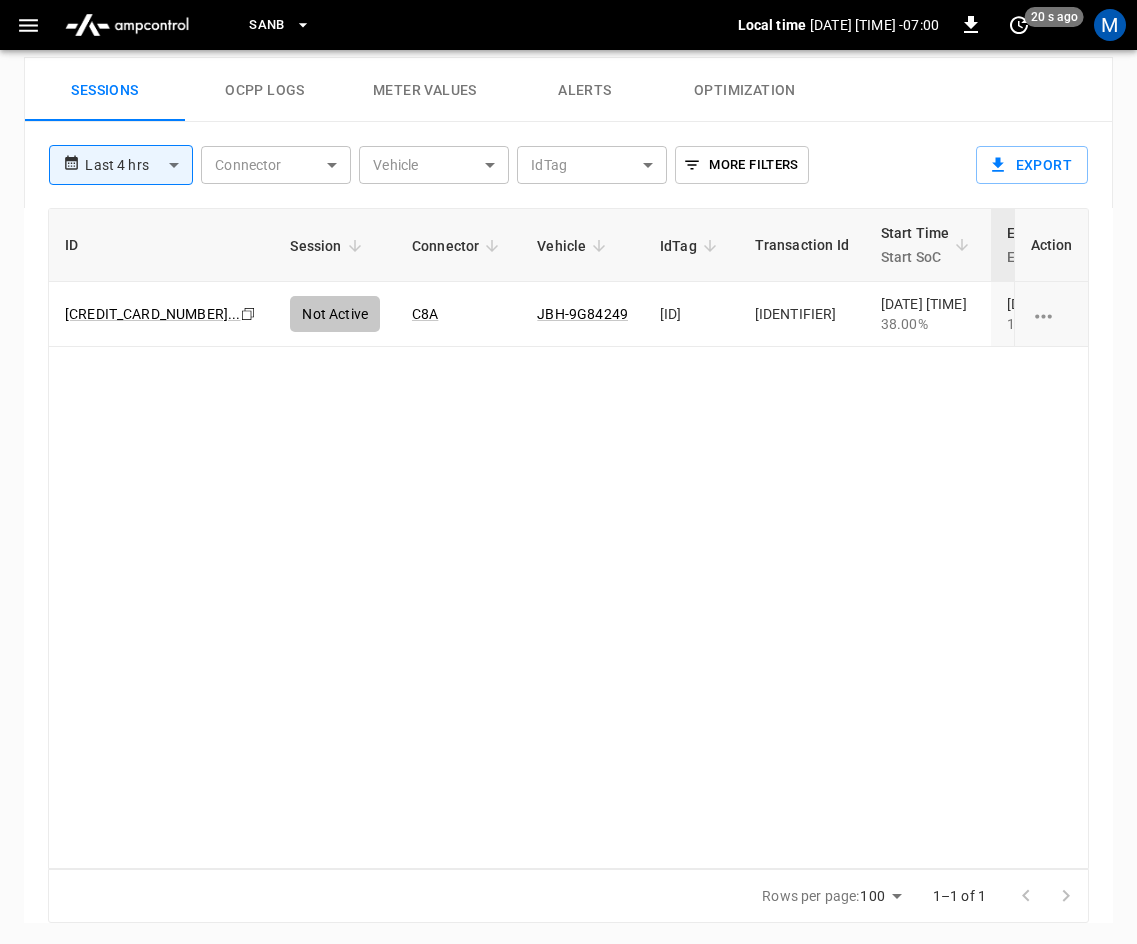scroll, scrollTop: 1154, scrollLeft: 0, axis: vertical 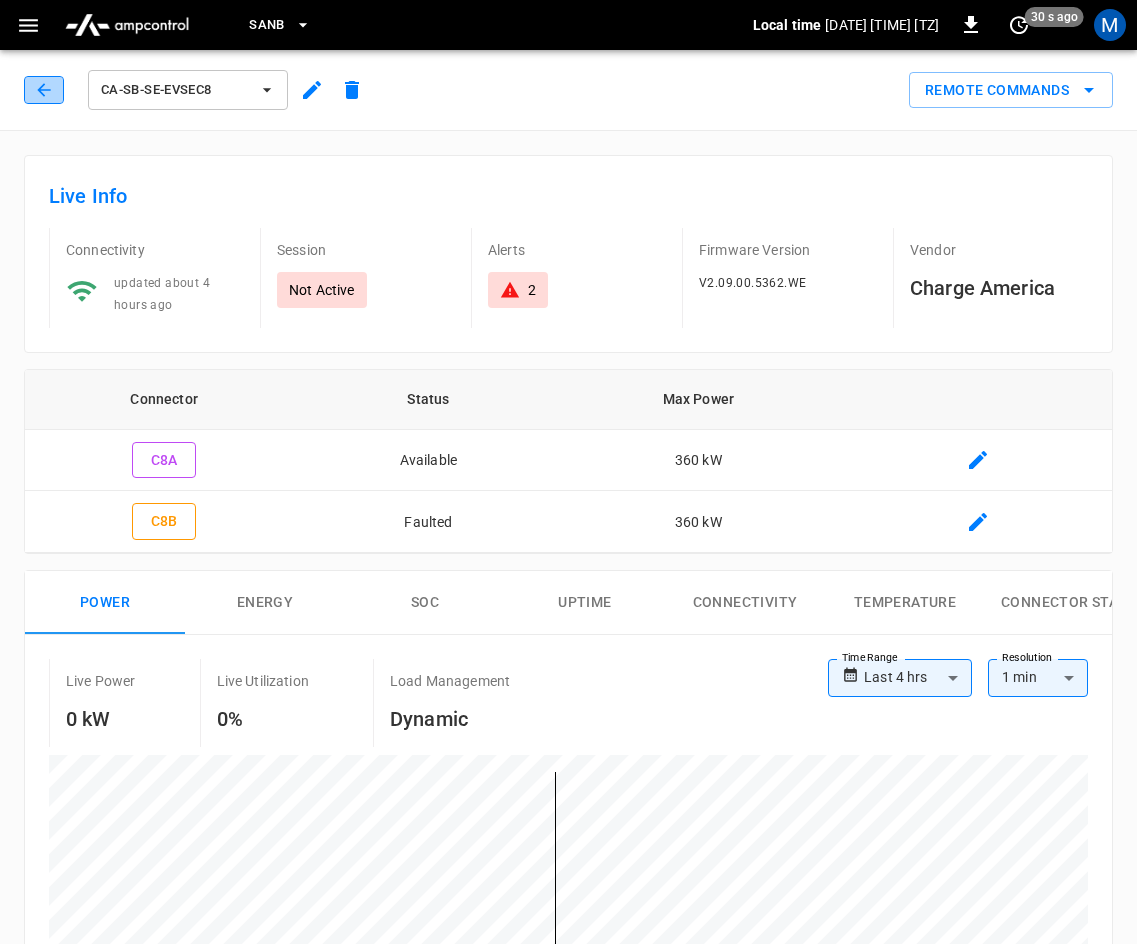 click at bounding box center (44, 90) 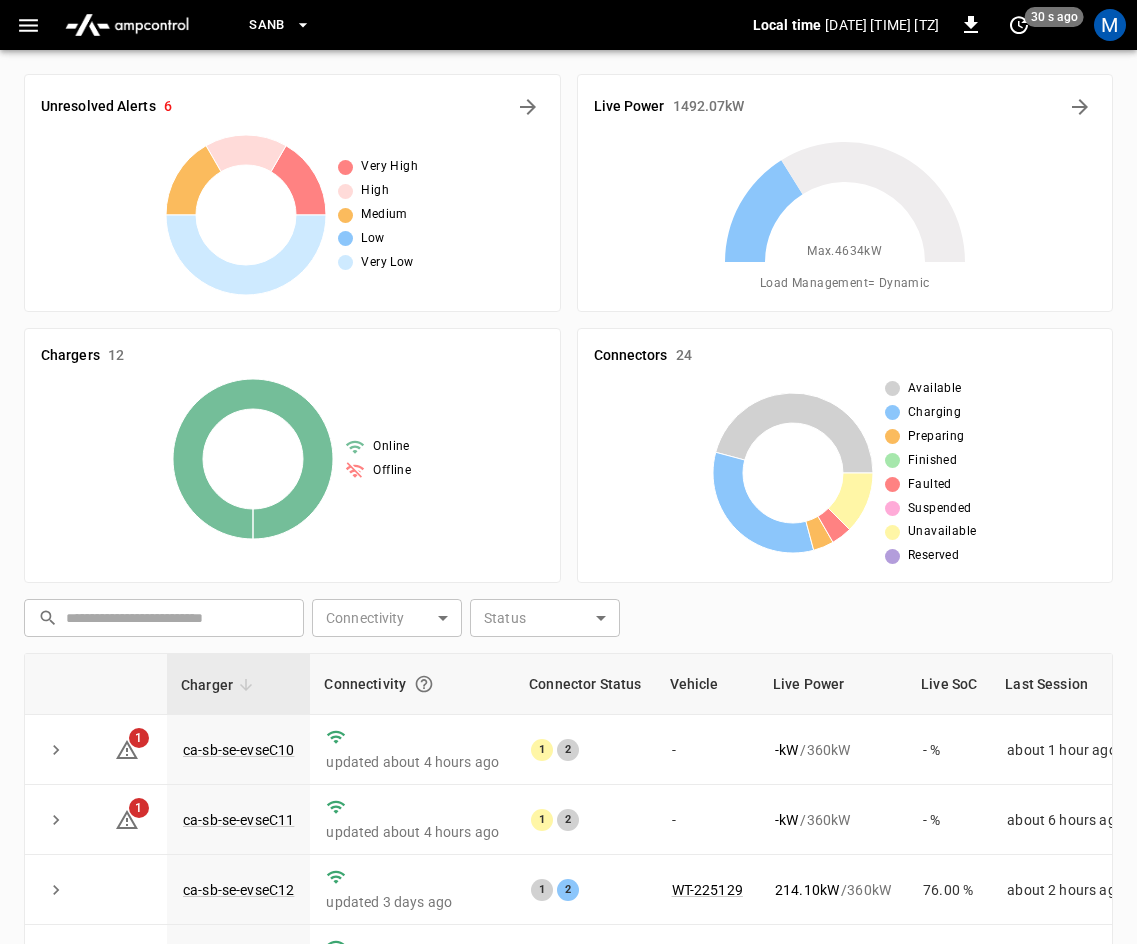 scroll, scrollTop: 447, scrollLeft: 0, axis: vertical 